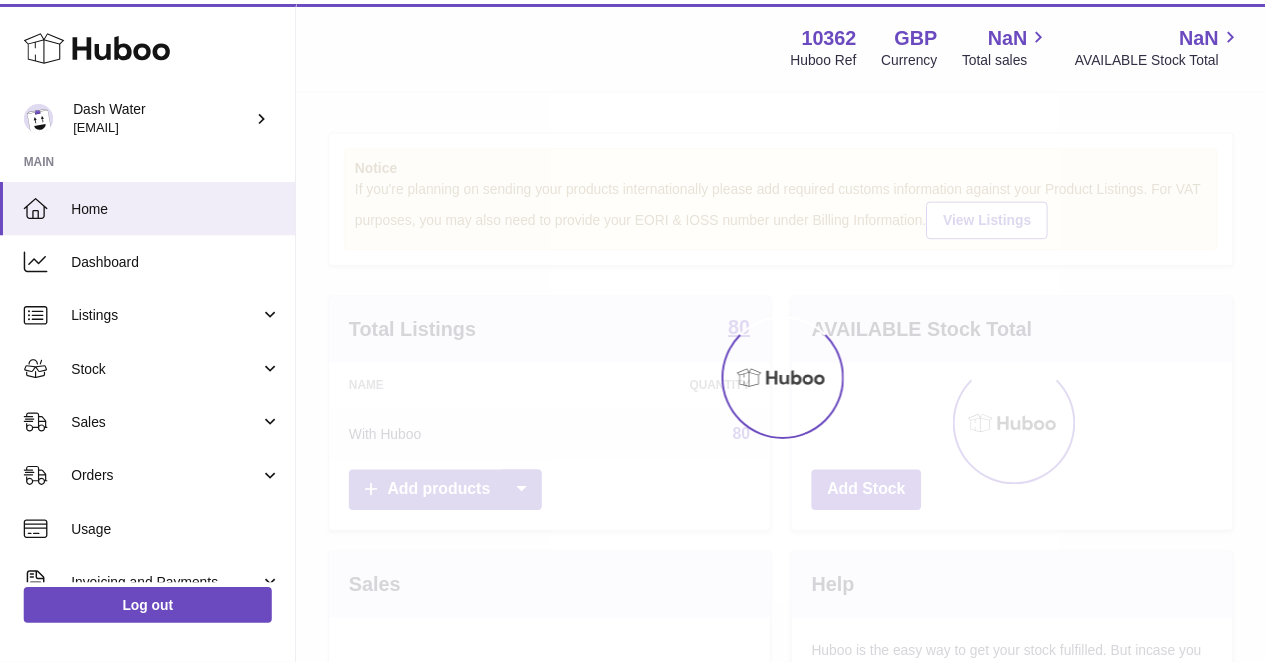 scroll, scrollTop: 0, scrollLeft: 0, axis: both 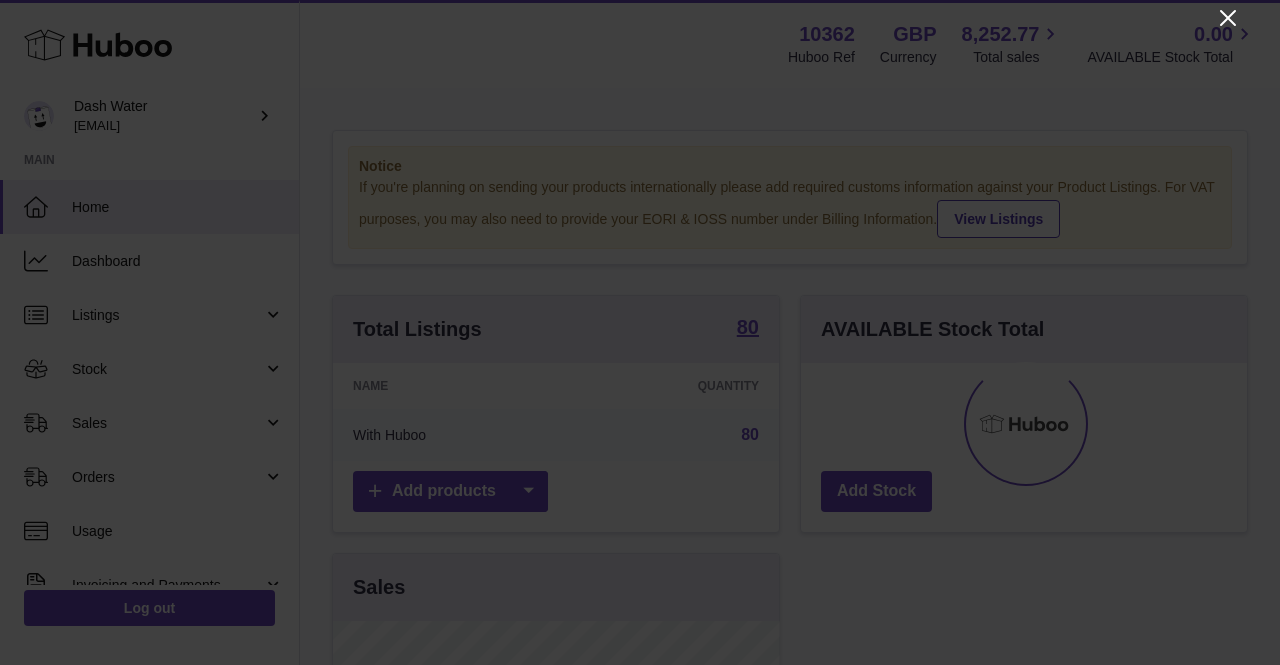 click 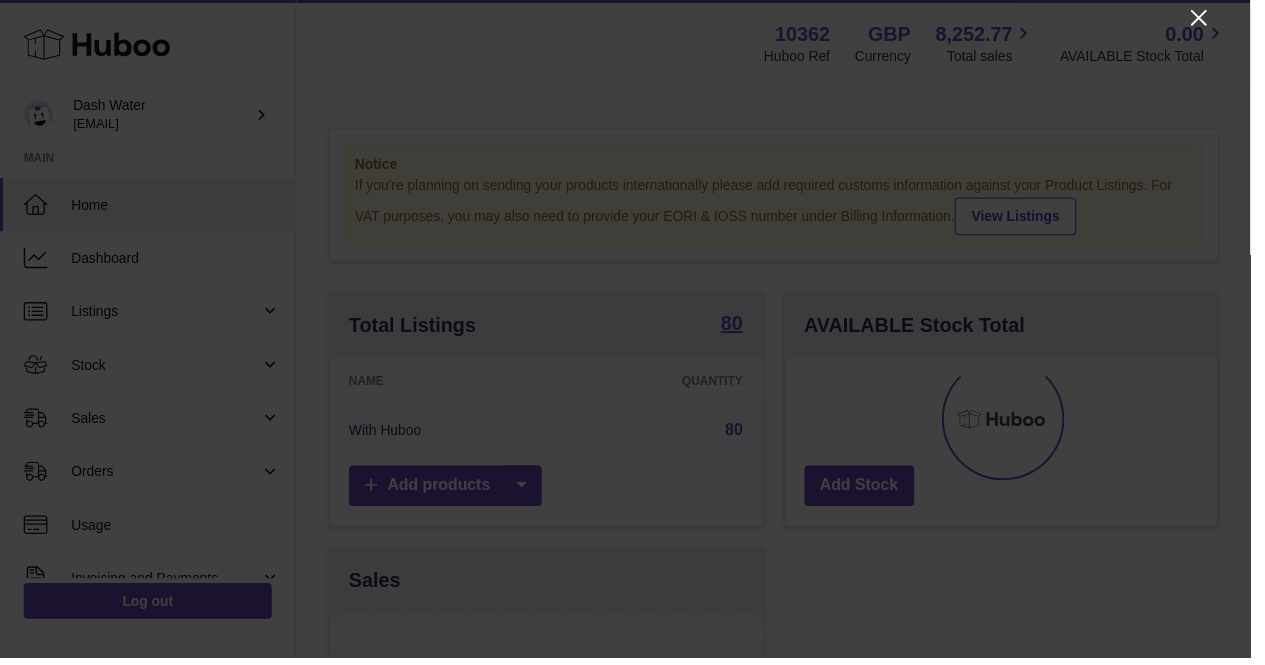 scroll, scrollTop: 312, scrollLeft: 438, axis: both 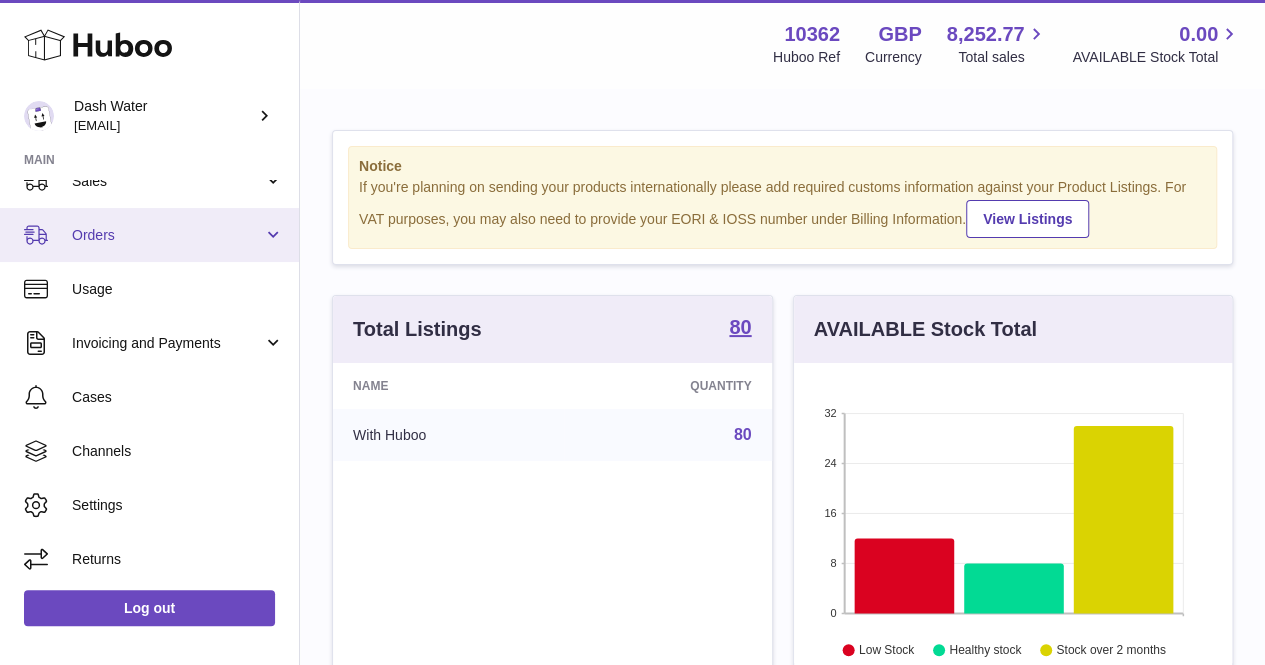 click on "Orders" at bounding box center (167, 235) 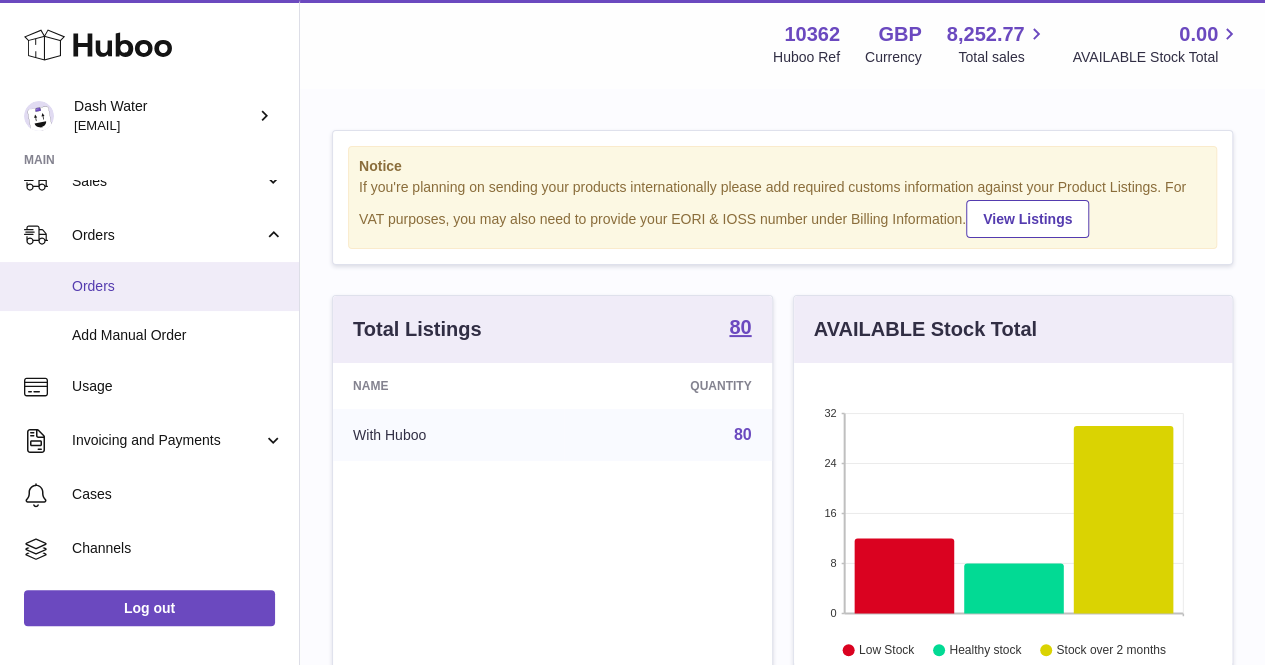 click on "Orders" at bounding box center (178, 286) 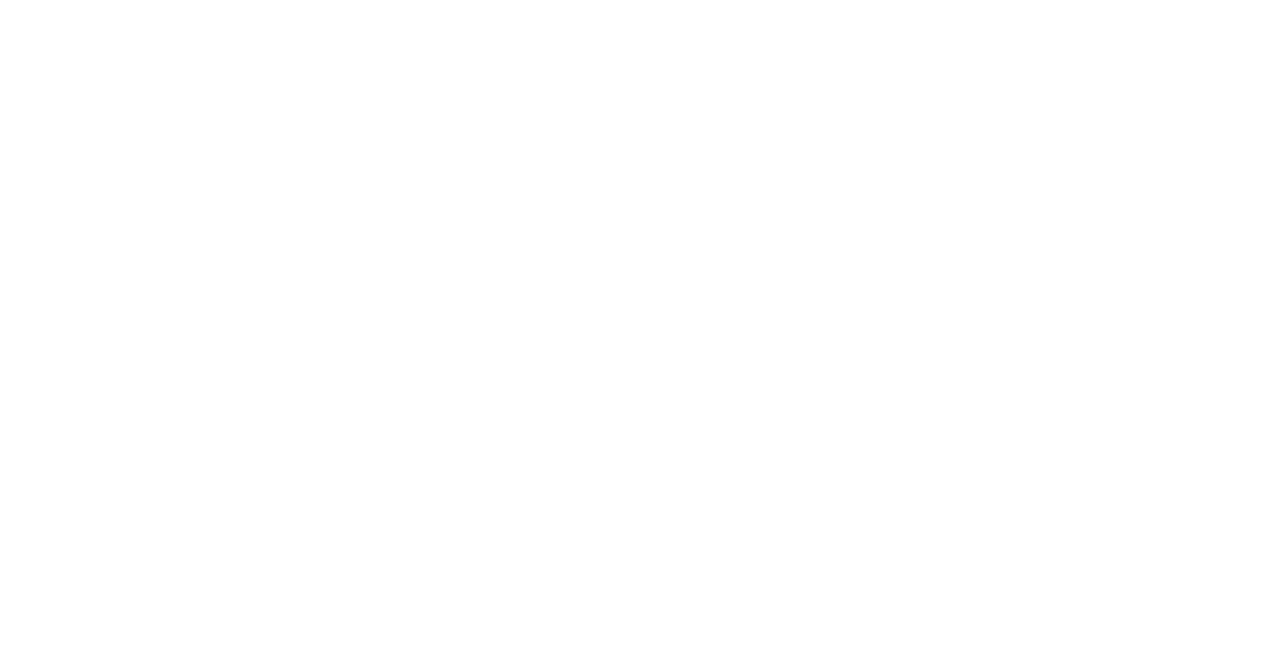 scroll, scrollTop: 0, scrollLeft: 0, axis: both 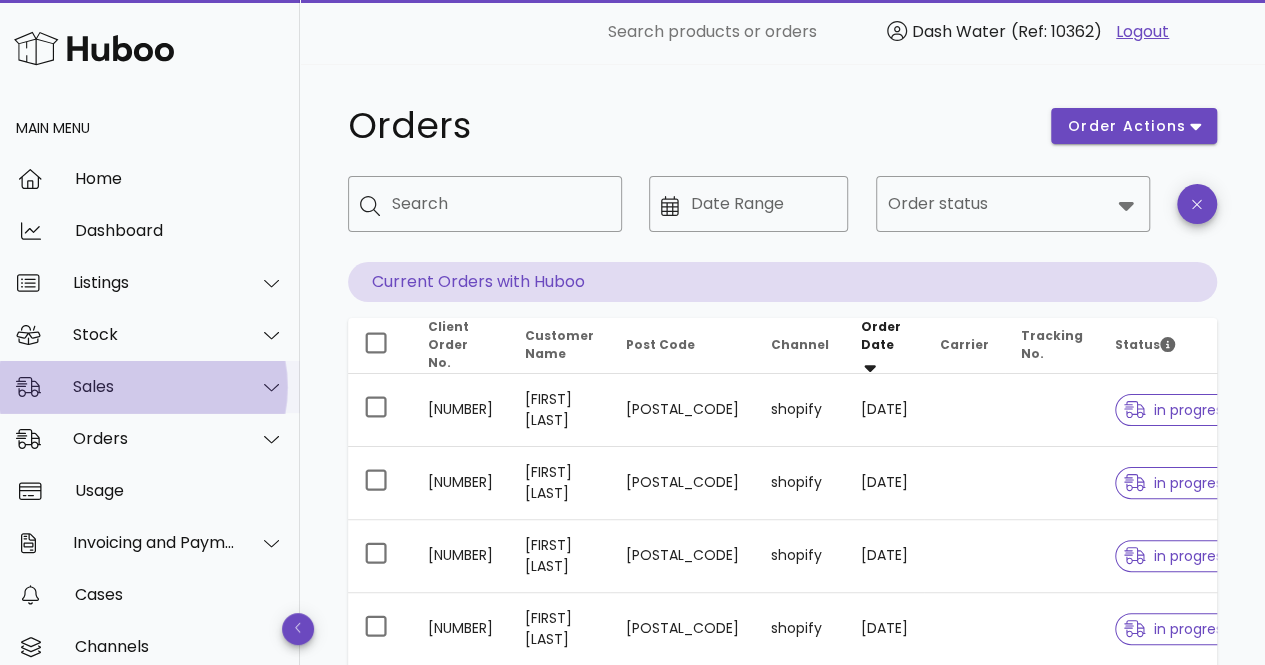 click on "Sales" at bounding box center (154, 386) 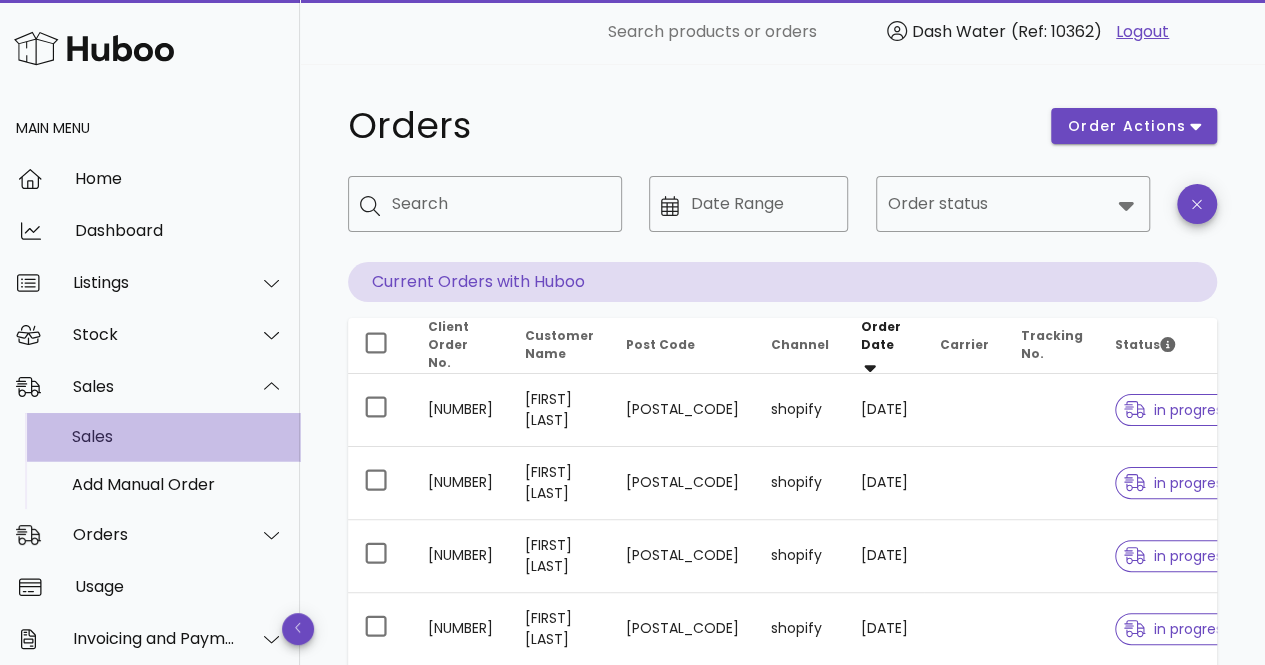 click on "Sales" at bounding box center [178, 436] 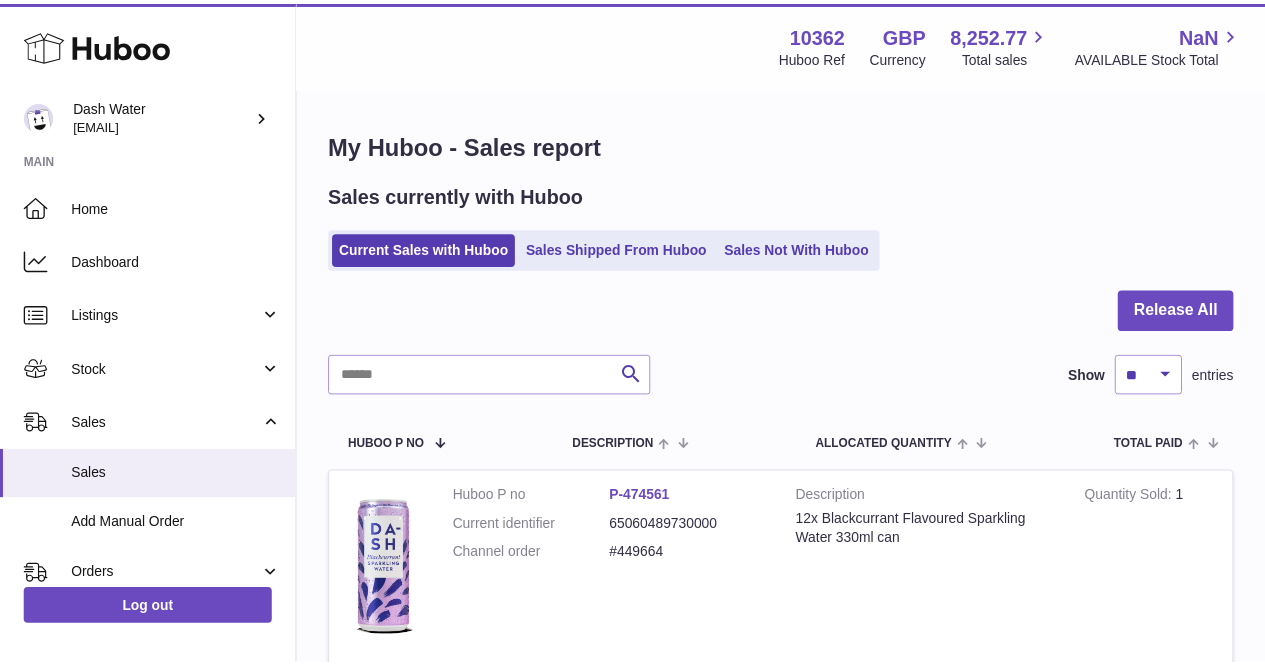 scroll, scrollTop: 0, scrollLeft: 0, axis: both 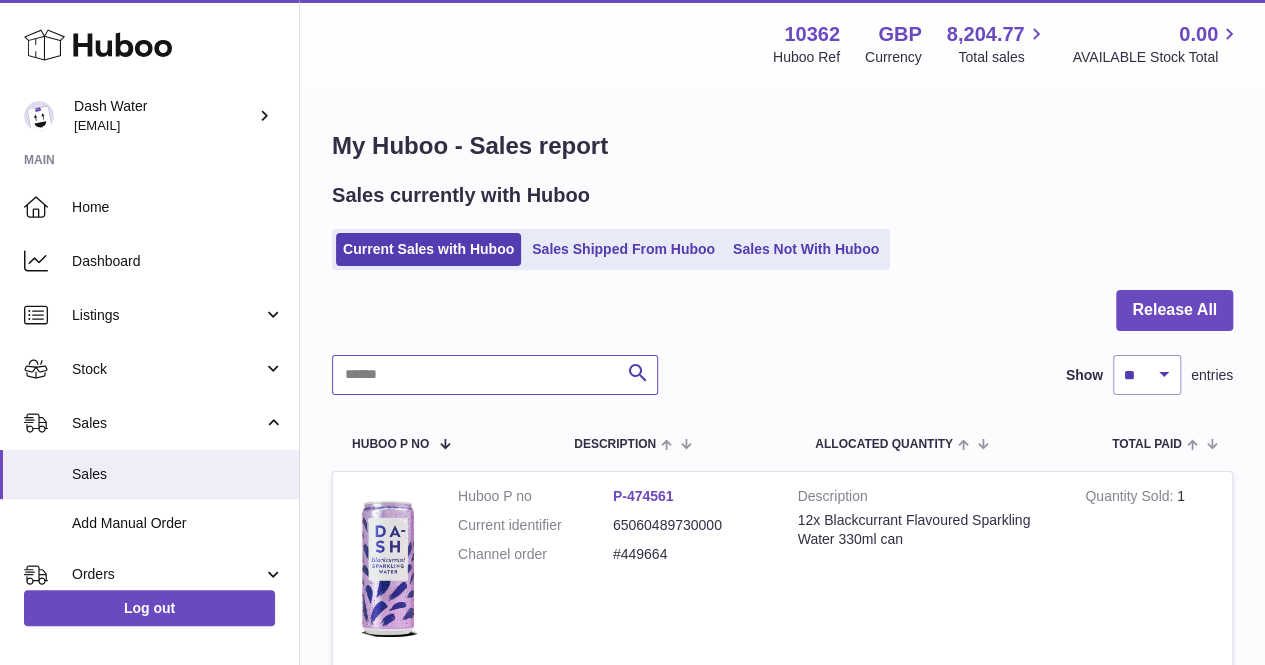 click at bounding box center [495, 375] 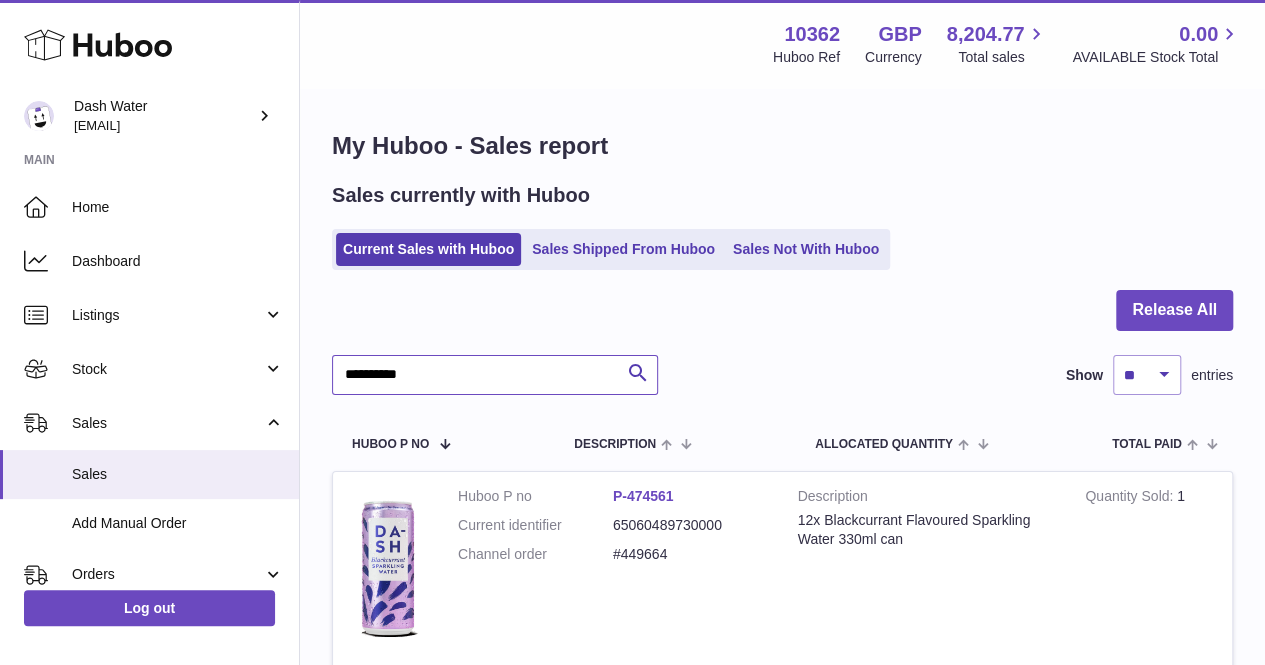 type on "**********" 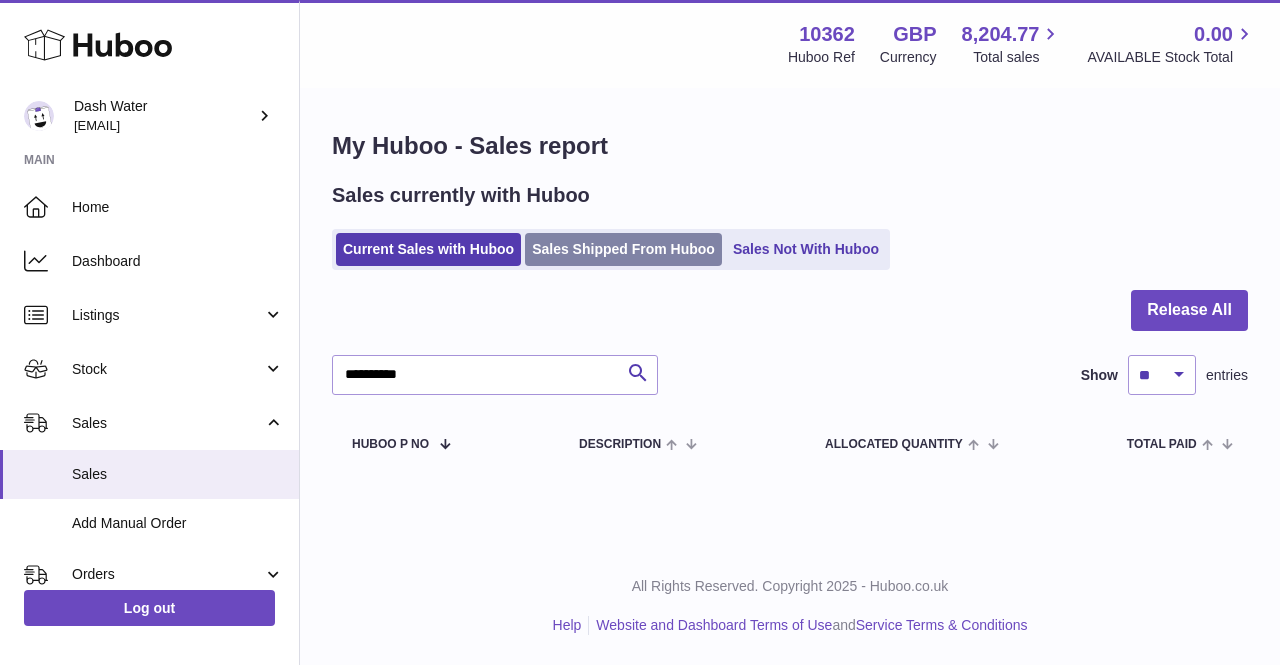 click on "Sales Shipped From Huboo" at bounding box center (623, 249) 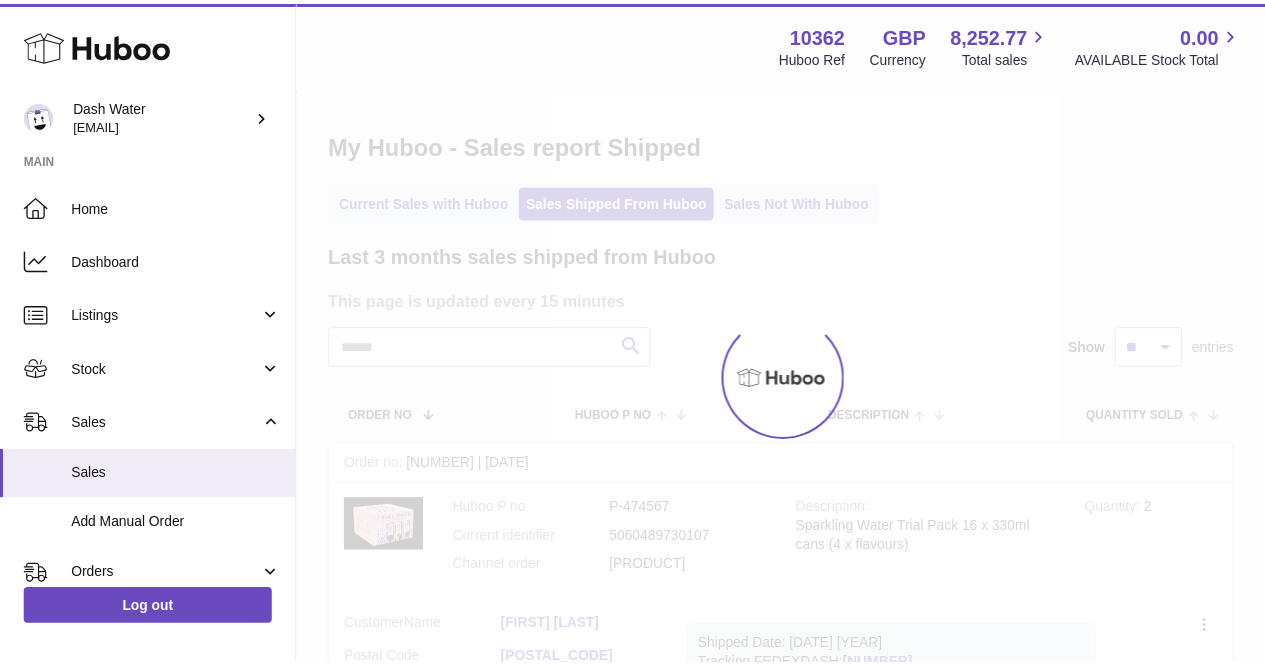 scroll, scrollTop: 0, scrollLeft: 0, axis: both 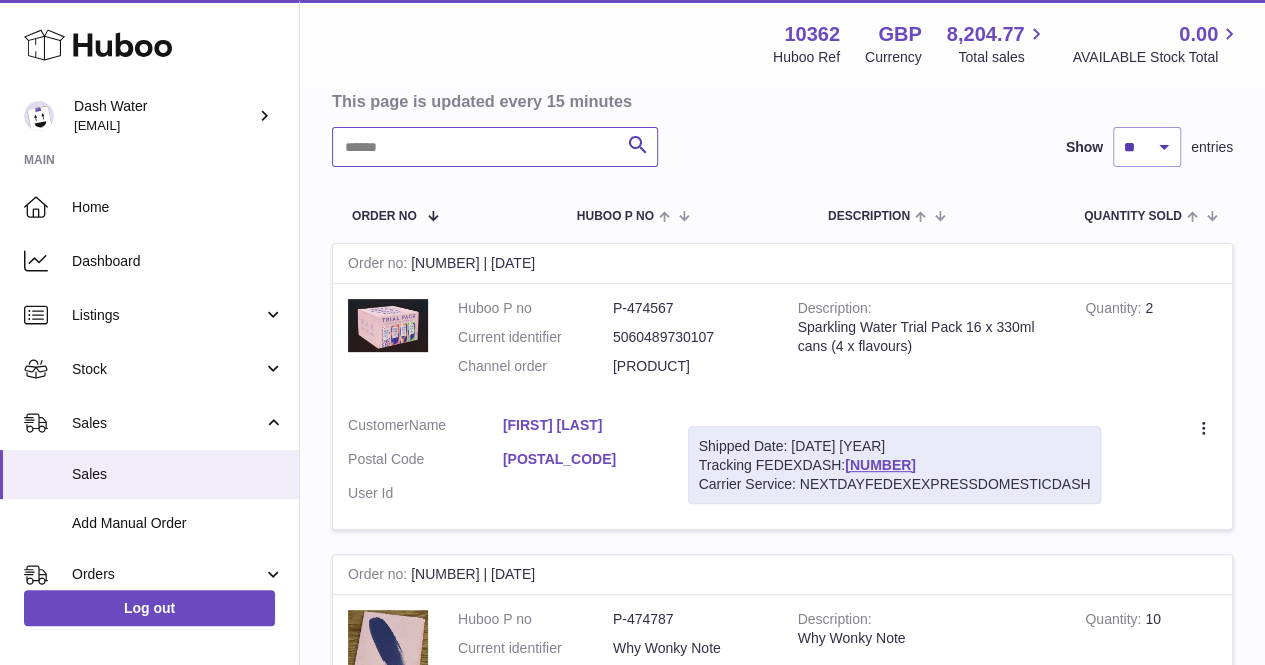 click at bounding box center [495, 147] 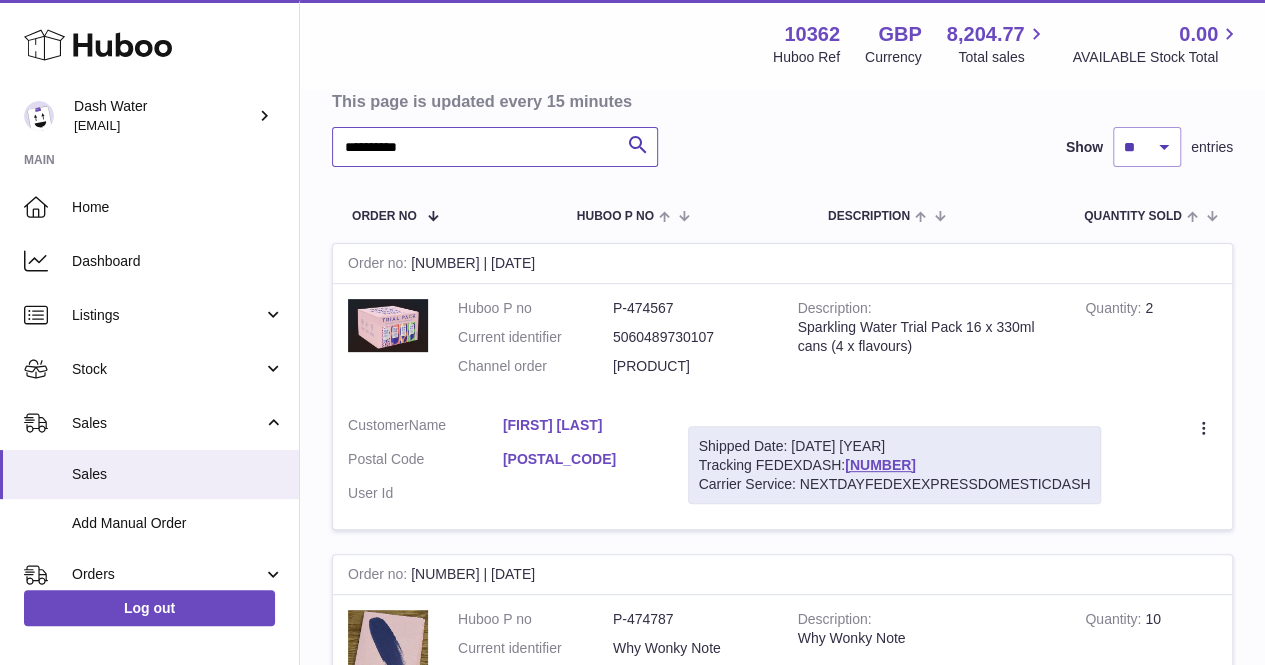 type on "**********" 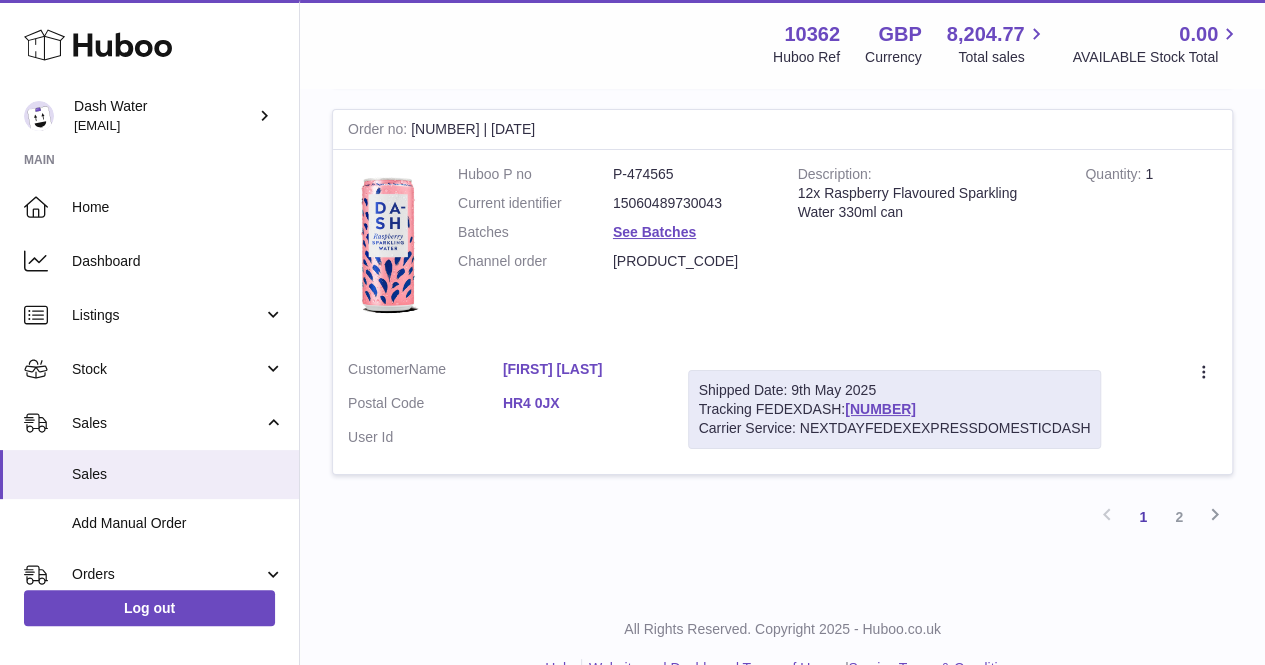 scroll, scrollTop: 3751, scrollLeft: 0, axis: vertical 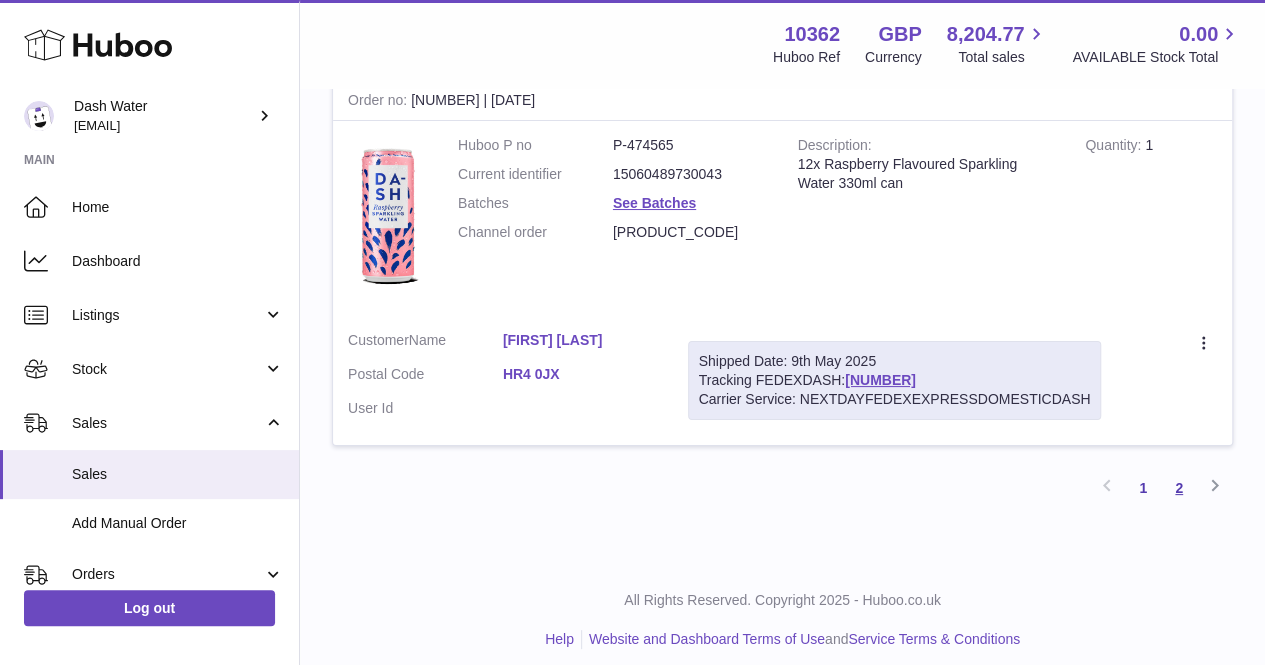 click on "2" at bounding box center [1179, 488] 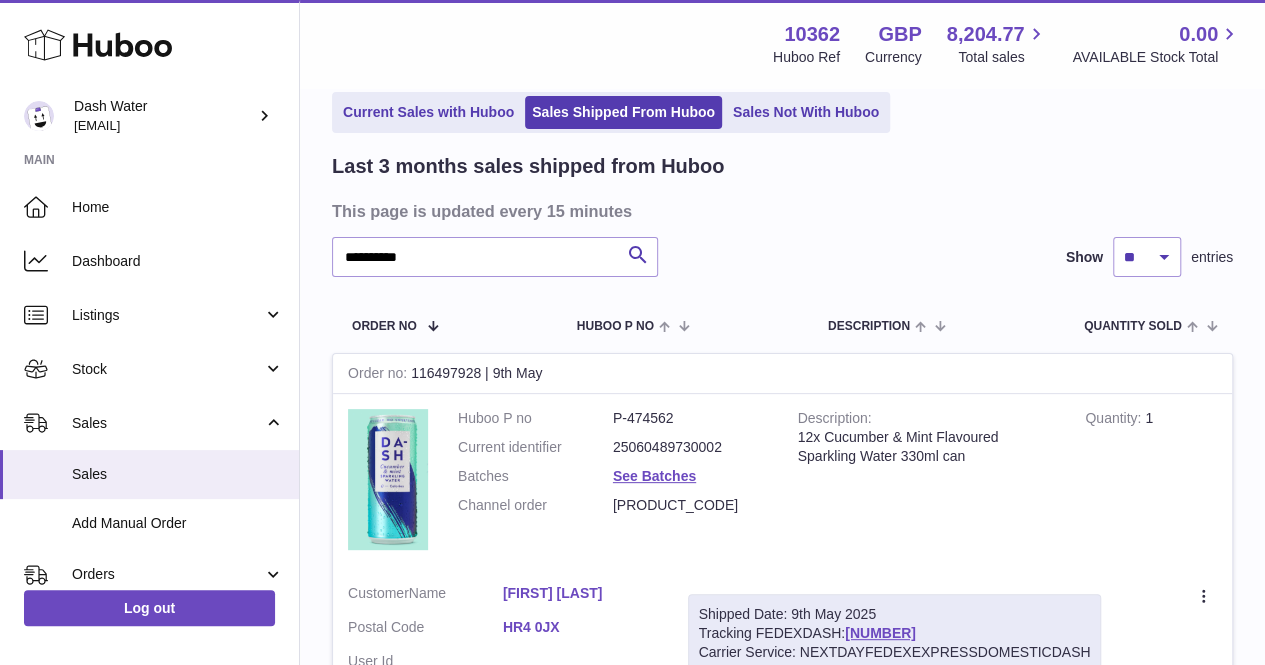 scroll, scrollTop: 355, scrollLeft: 0, axis: vertical 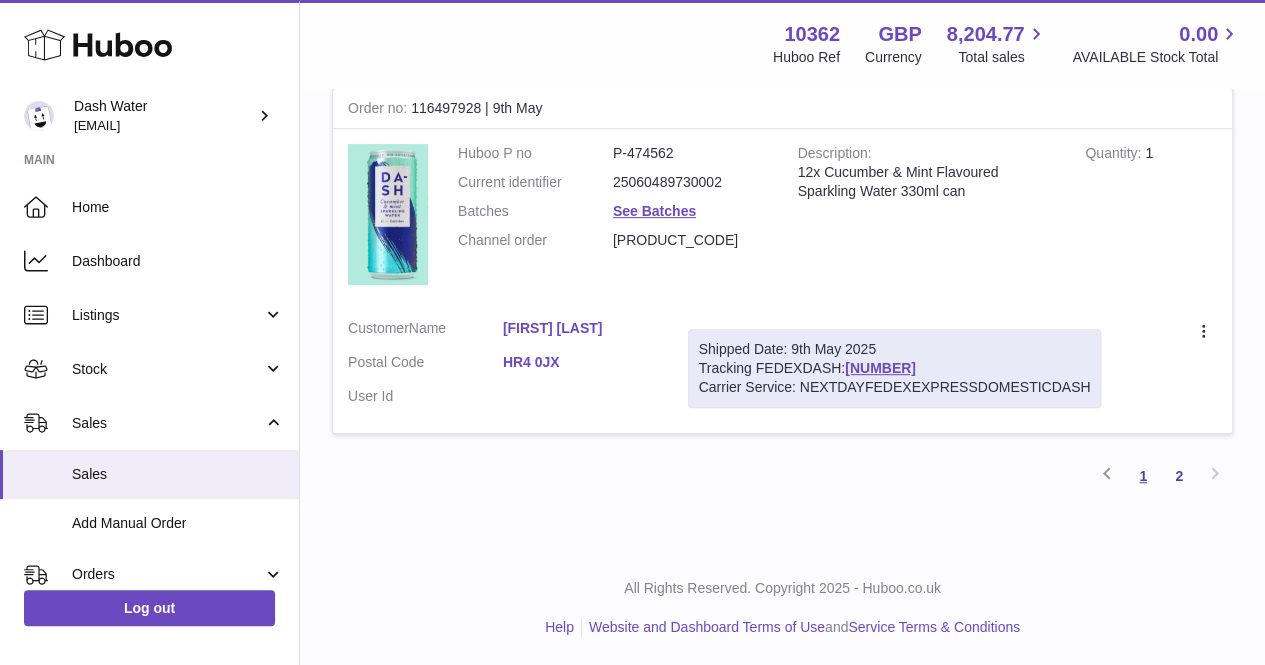 click on "1" at bounding box center (1143, 476) 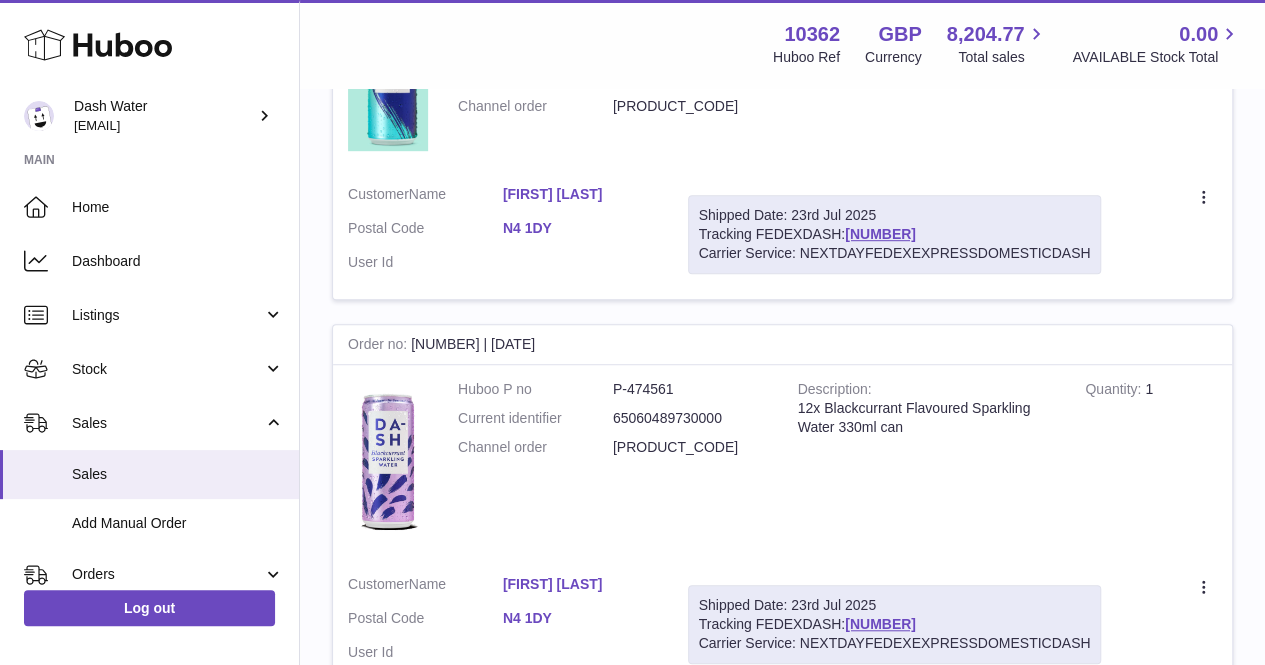 scroll, scrollTop: 490, scrollLeft: 0, axis: vertical 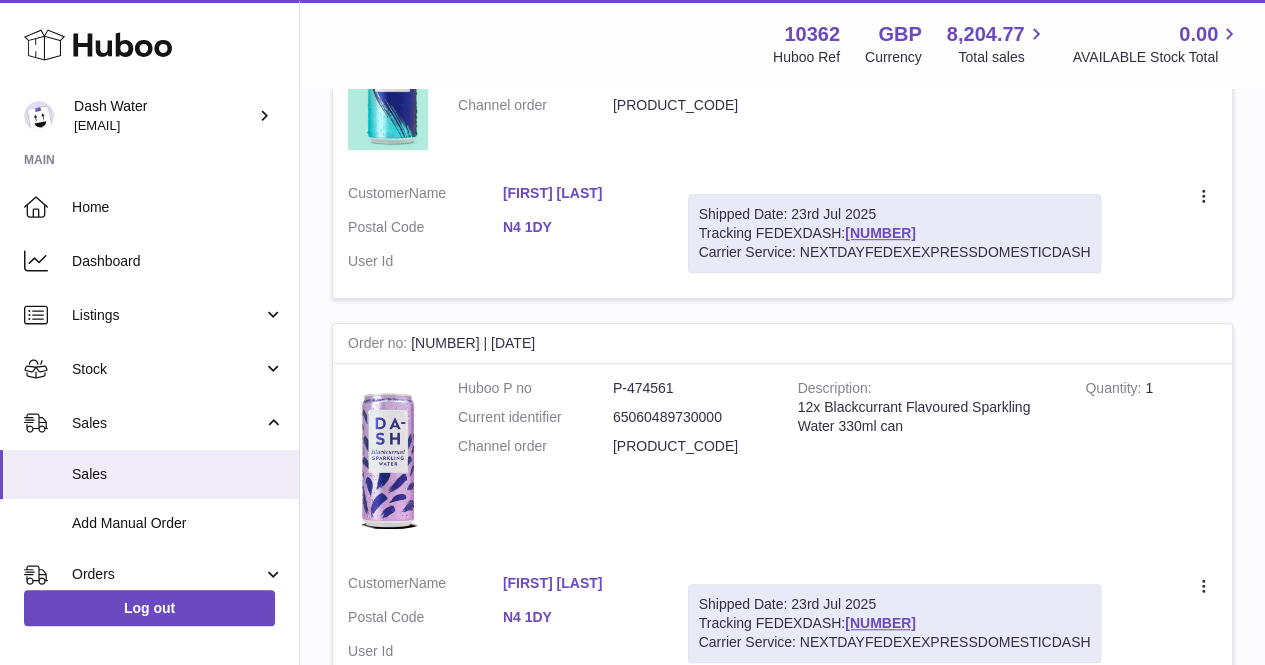 click on "N4 1DY" at bounding box center [580, 227] 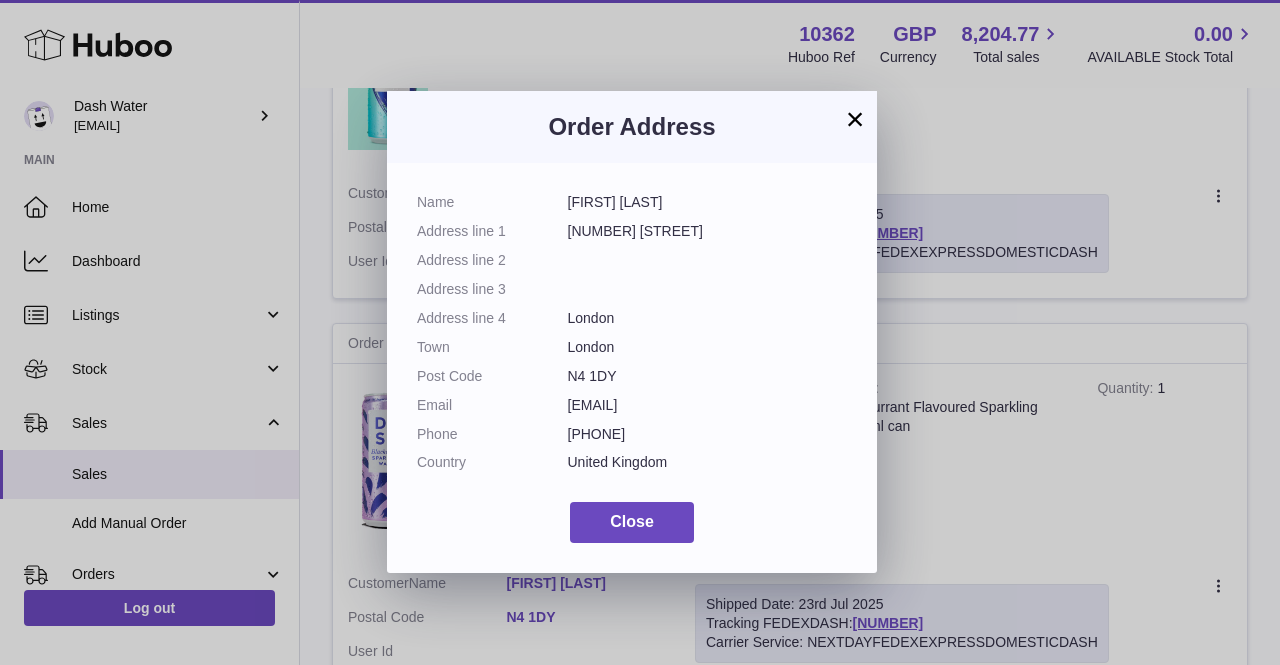 click on "×" at bounding box center [855, 119] 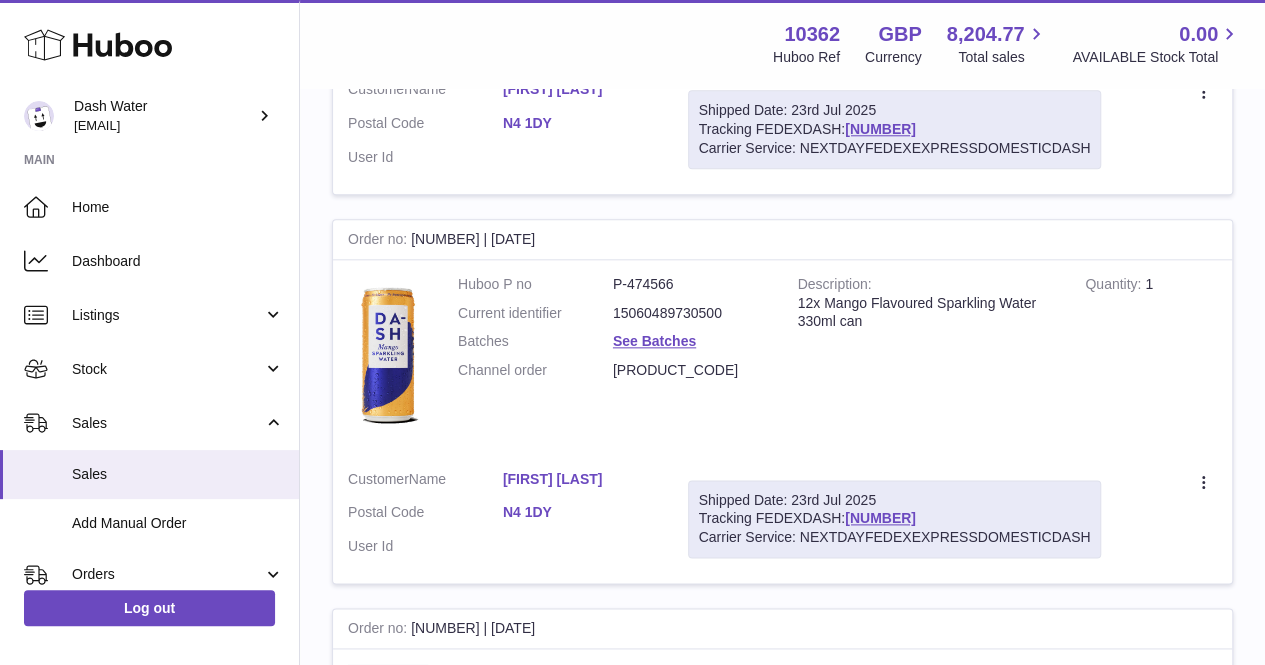 scroll, scrollTop: 1546, scrollLeft: 0, axis: vertical 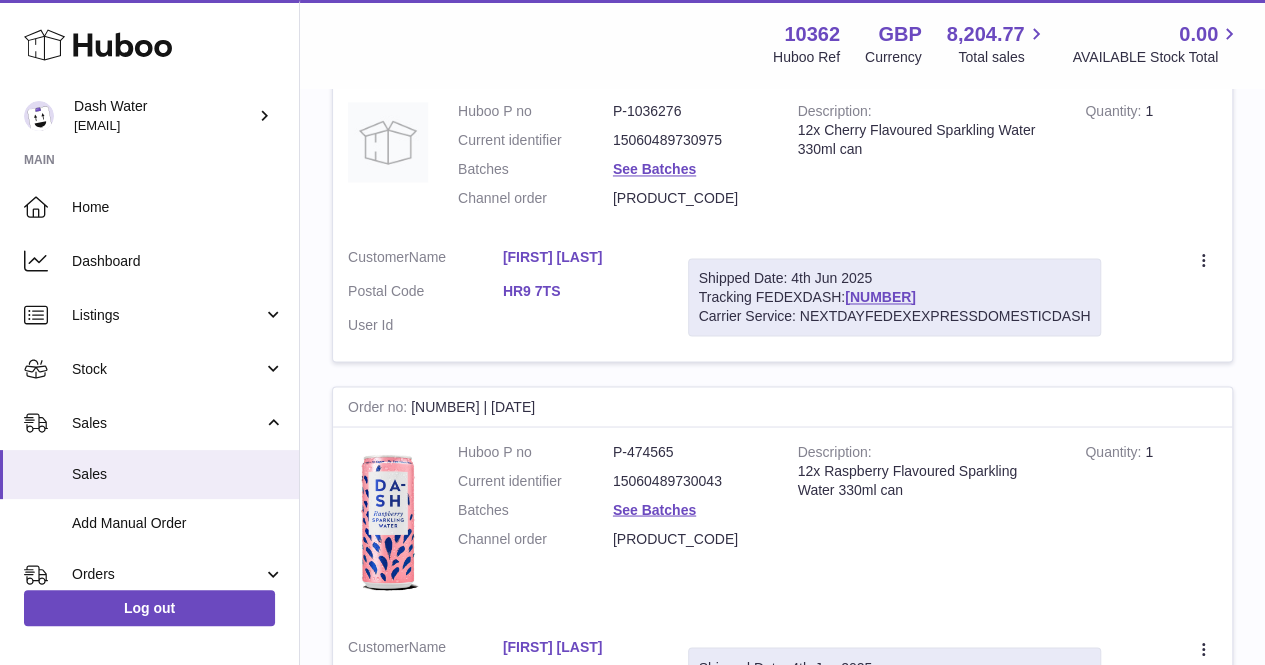 click on "HR9 7TS" at bounding box center [580, 291] 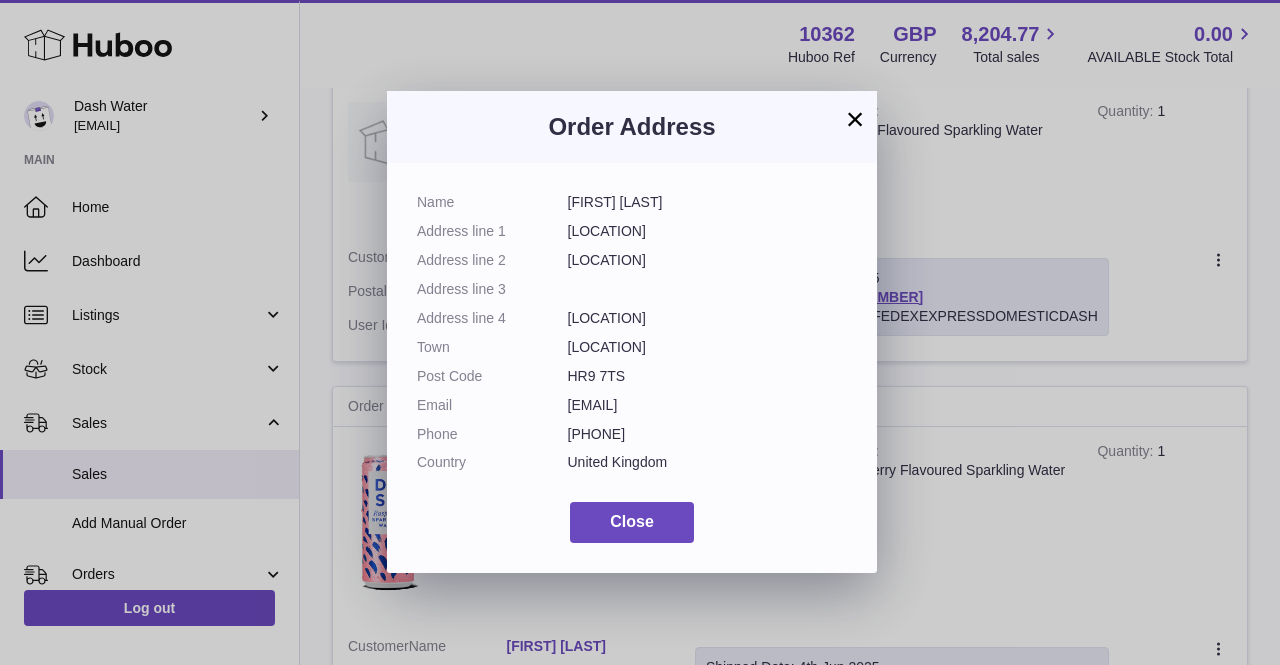 click on "×" at bounding box center [855, 119] 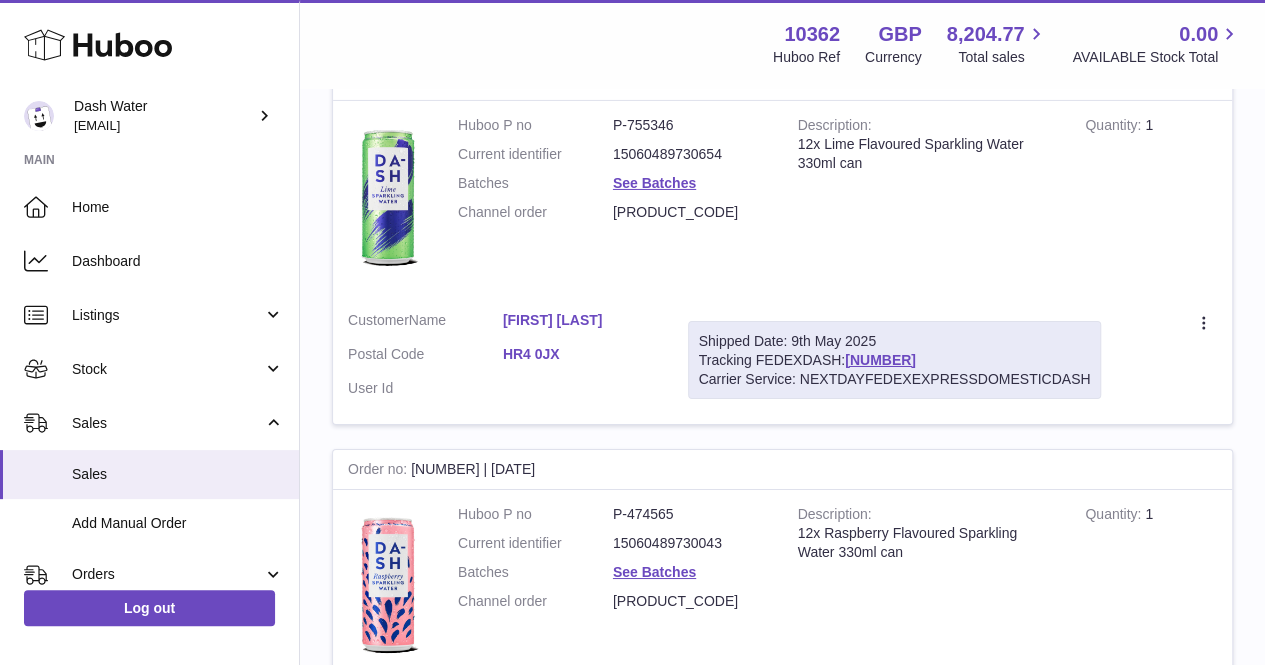 scroll, scrollTop: 3383, scrollLeft: 0, axis: vertical 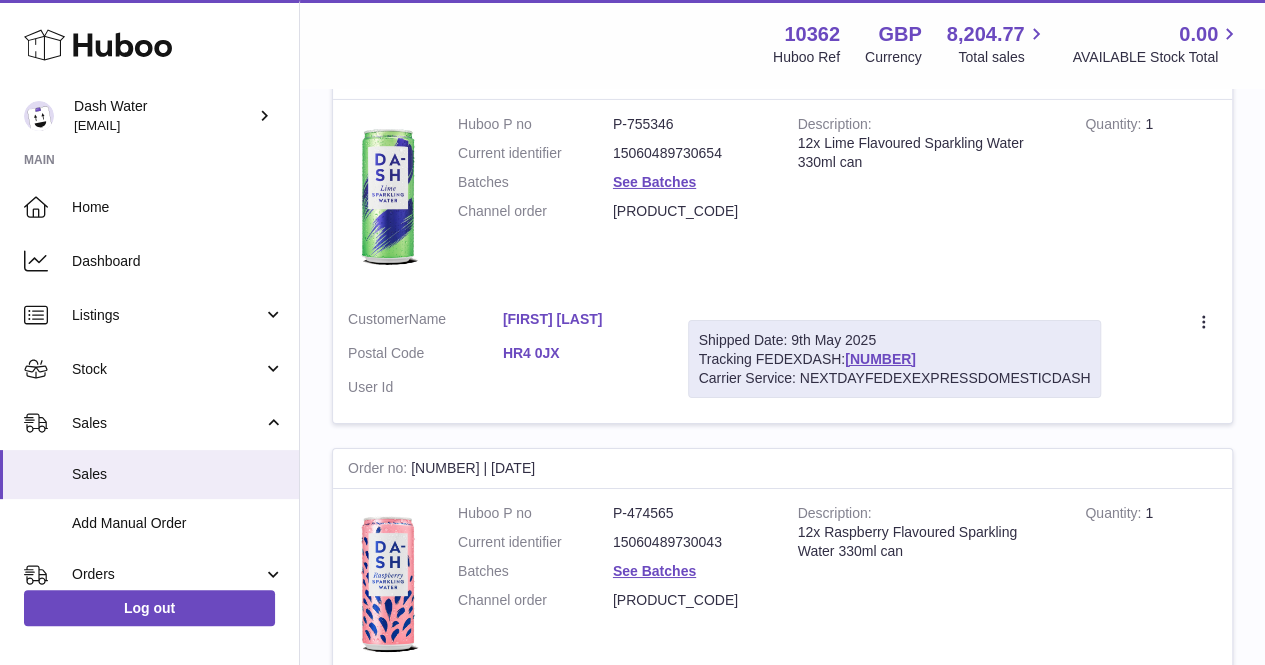 click on "HR4 0JX" at bounding box center (580, 353) 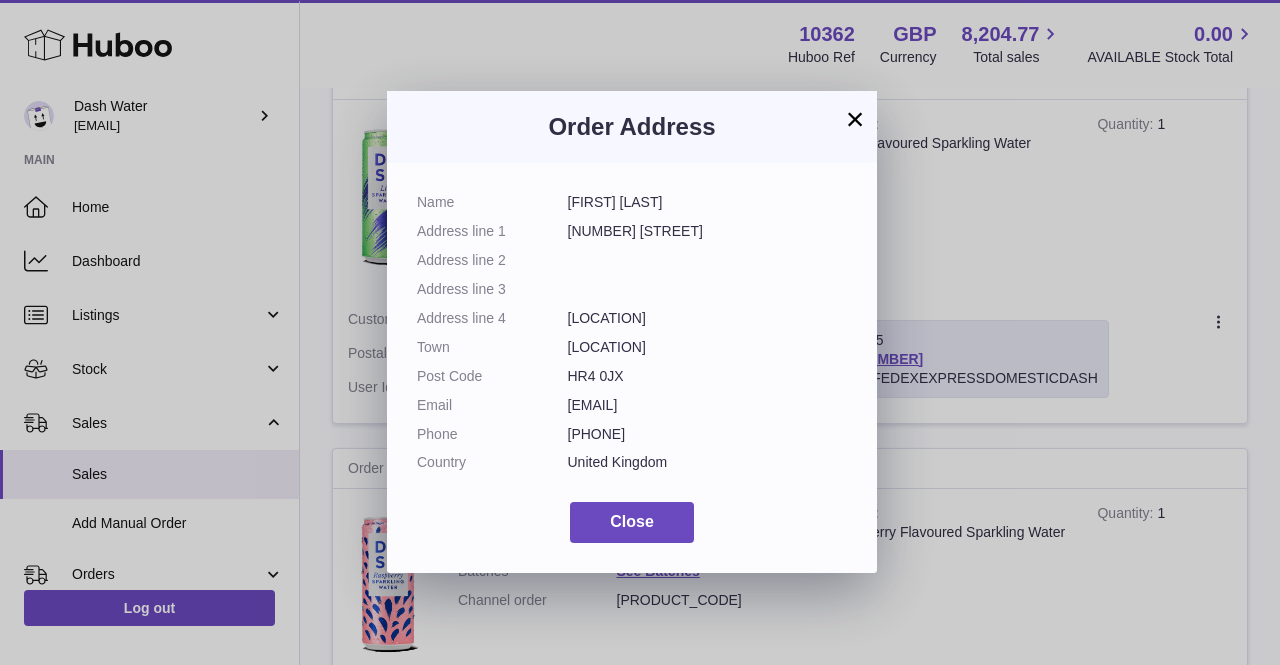 click on "×" at bounding box center [855, 119] 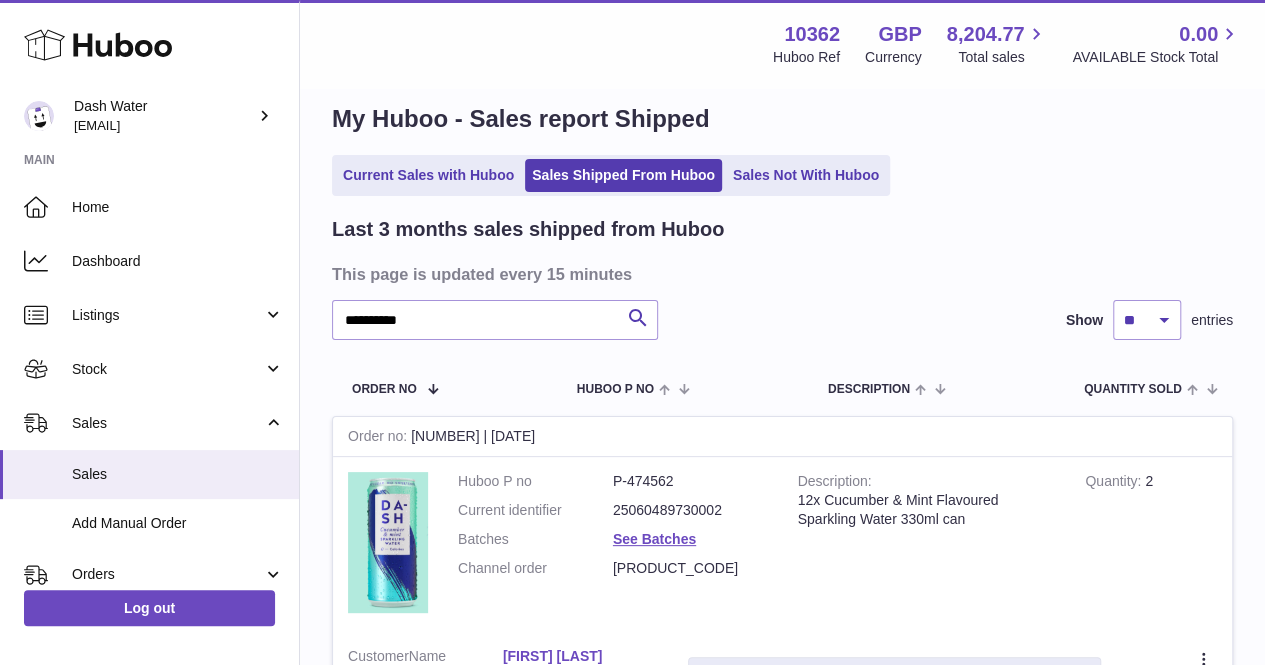 scroll, scrollTop: 0, scrollLeft: 0, axis: both 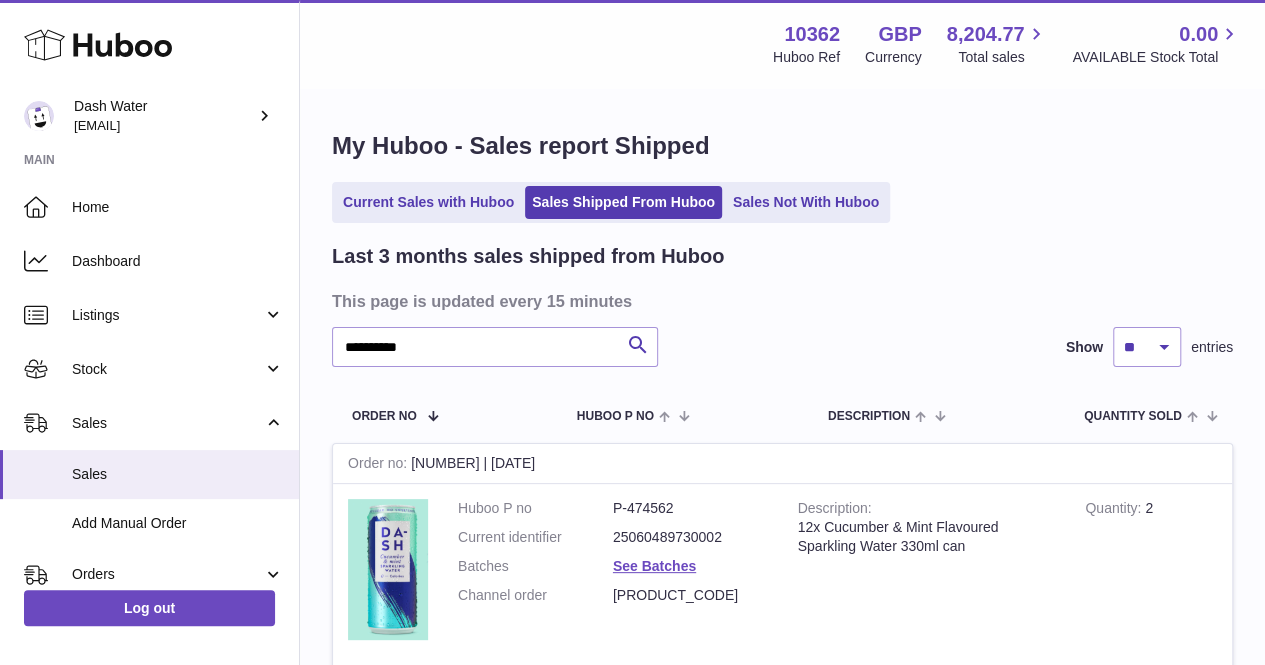 click 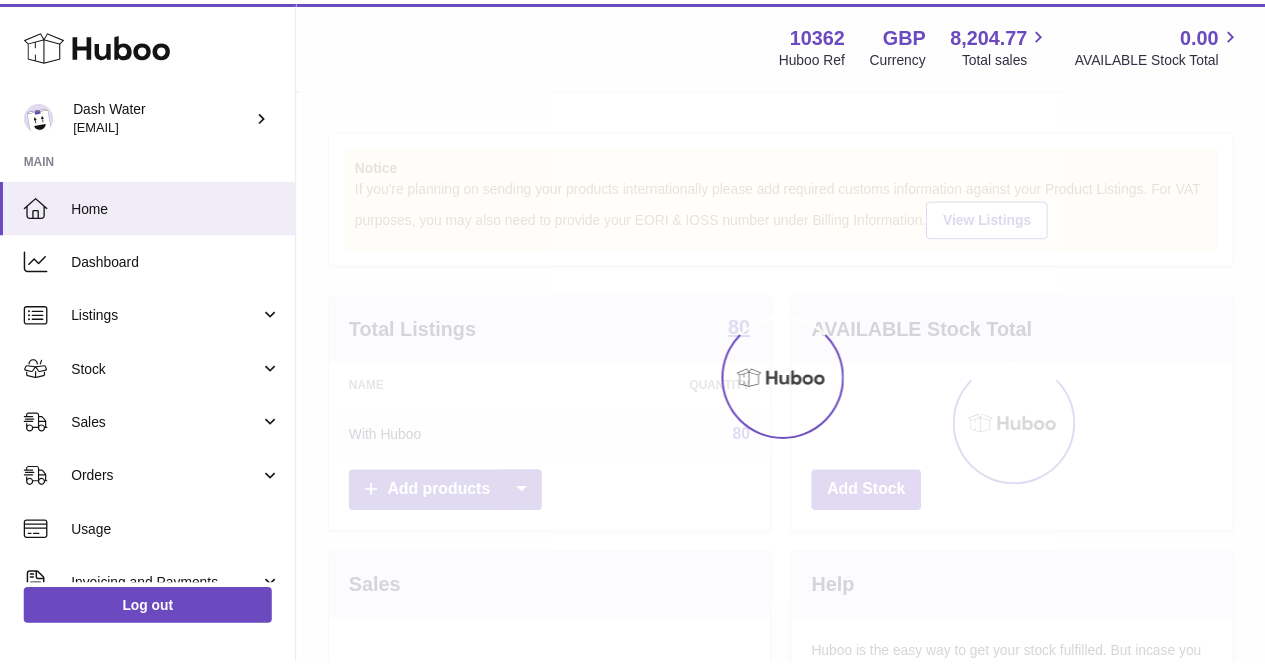 scroll, scrollTop: 0, scrollLeft: 0, axis: both 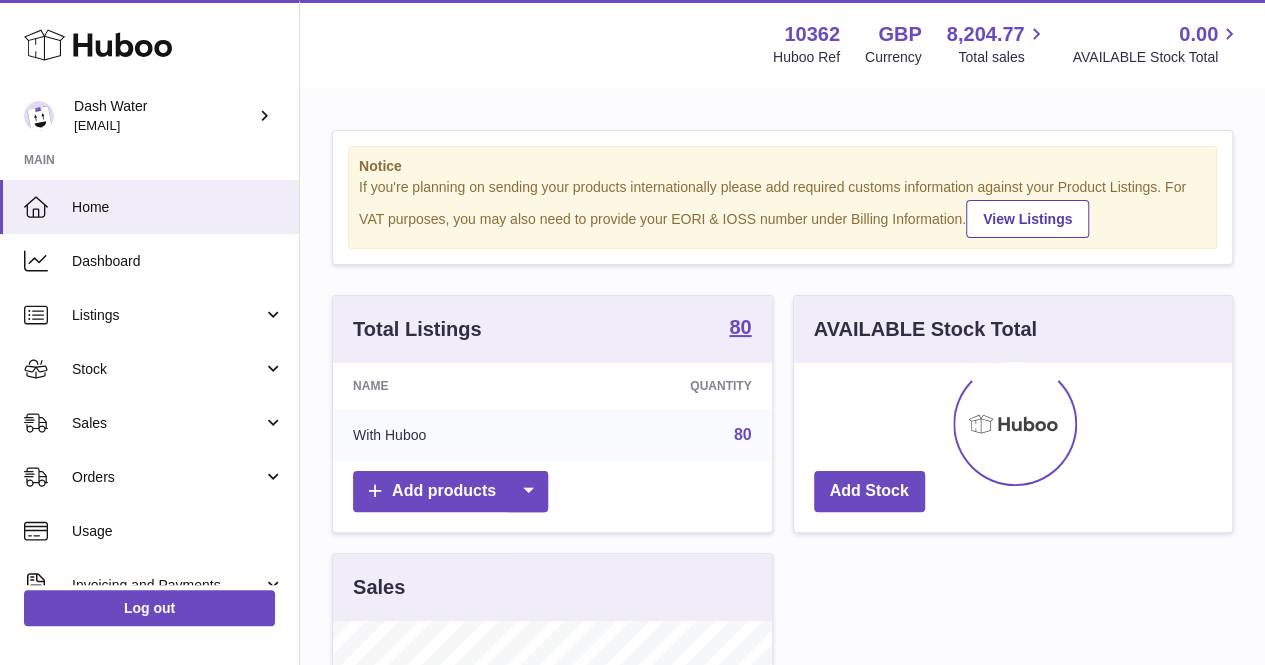 click on "Notice
If you're planning on sending your products internationally please add required customs information against your Product Listings. For VAT purposes, you may also need to provide your EORI & IOSS number under Billing Information.   View Listings    Total Listings   80   Name   Quantity   With Huboo
80
Add products
AVAILABLE Stock Total     Add Stock   Sales         Help   Huboo is the easy way to get your stock fulfilled. But incase you need any help here's our ways for you to get on with selling     Huboo Support     FAQ     Benefits     Subscriptions" at bounding box center (782, 732) 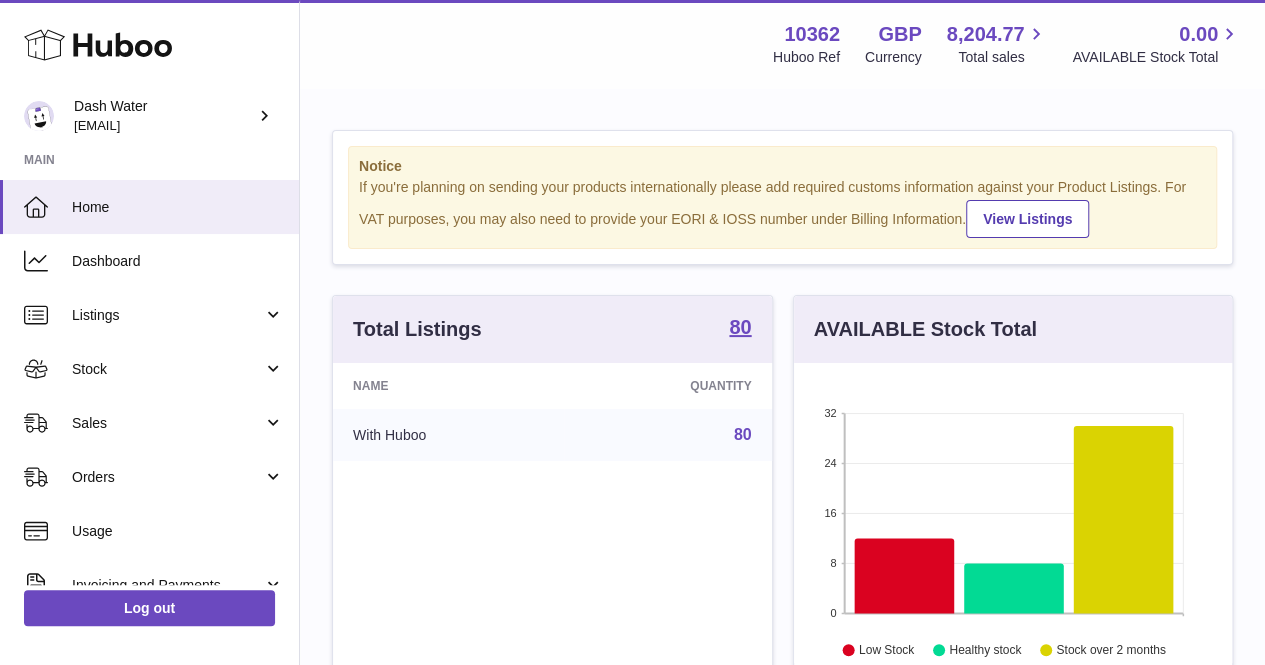 click on "Notice
If you're planning on sending your products internationally please add required customs information against your Product Listings. For VAT purposes, you may also need to provide your EORI & IOSS number under Billing Information.   View Listings    Total Listings   80   Name   Quantity   With Huboo
80
Add products
AVAILABLE Stock Total     32 24 16 8 0 Stock over 2 months 30 Low Stock Healthy stock Stock over 2 months   Add Stock   Sales         Help   Huboo is the easy way to get your stock fulfilled. But incase you need any help here's our ways for you to get on with selling     Huboo Support     FAQ     Benefits     Subscriptions" at bounding box center (782, 833) 